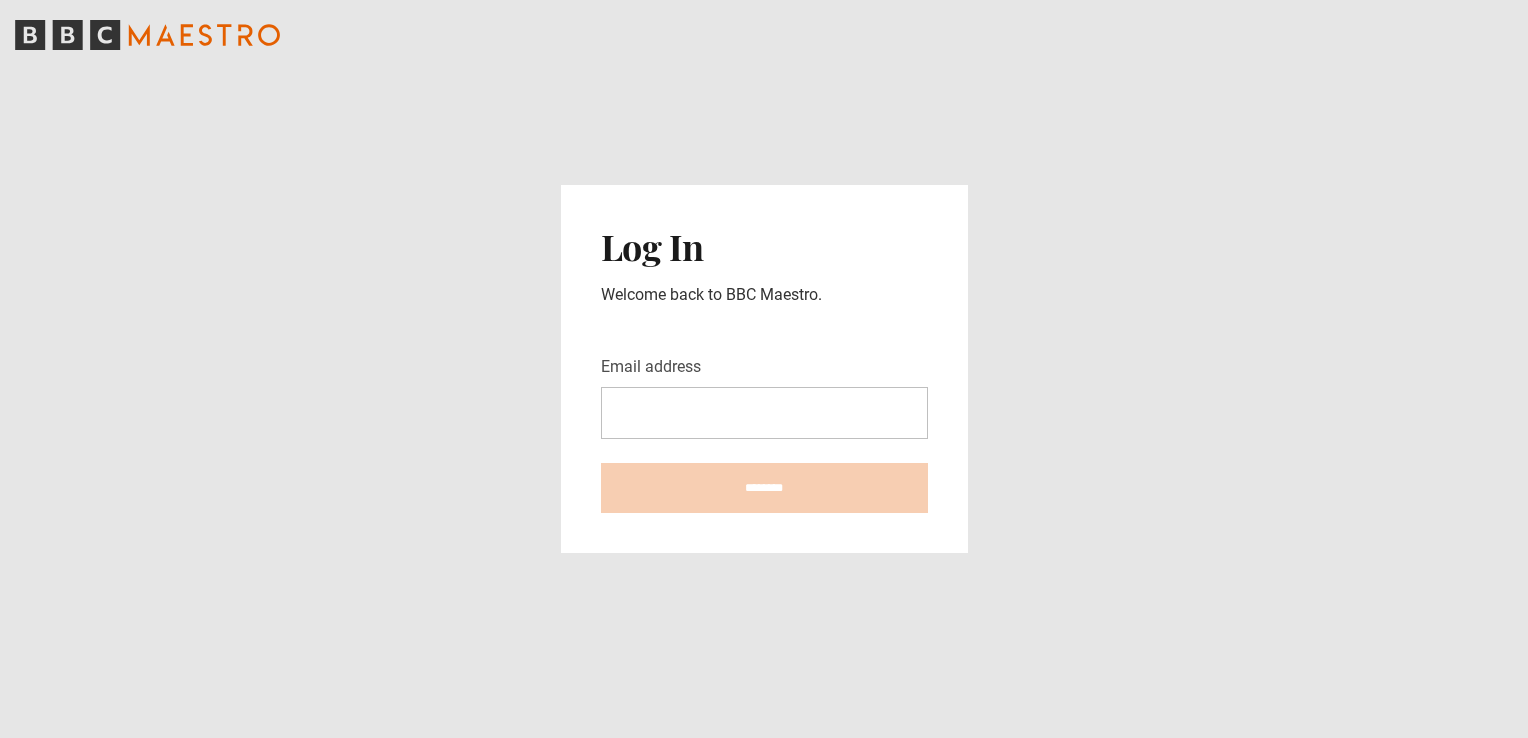 scroll, scrollTop: 0, scrollLeft: 0, axis: both 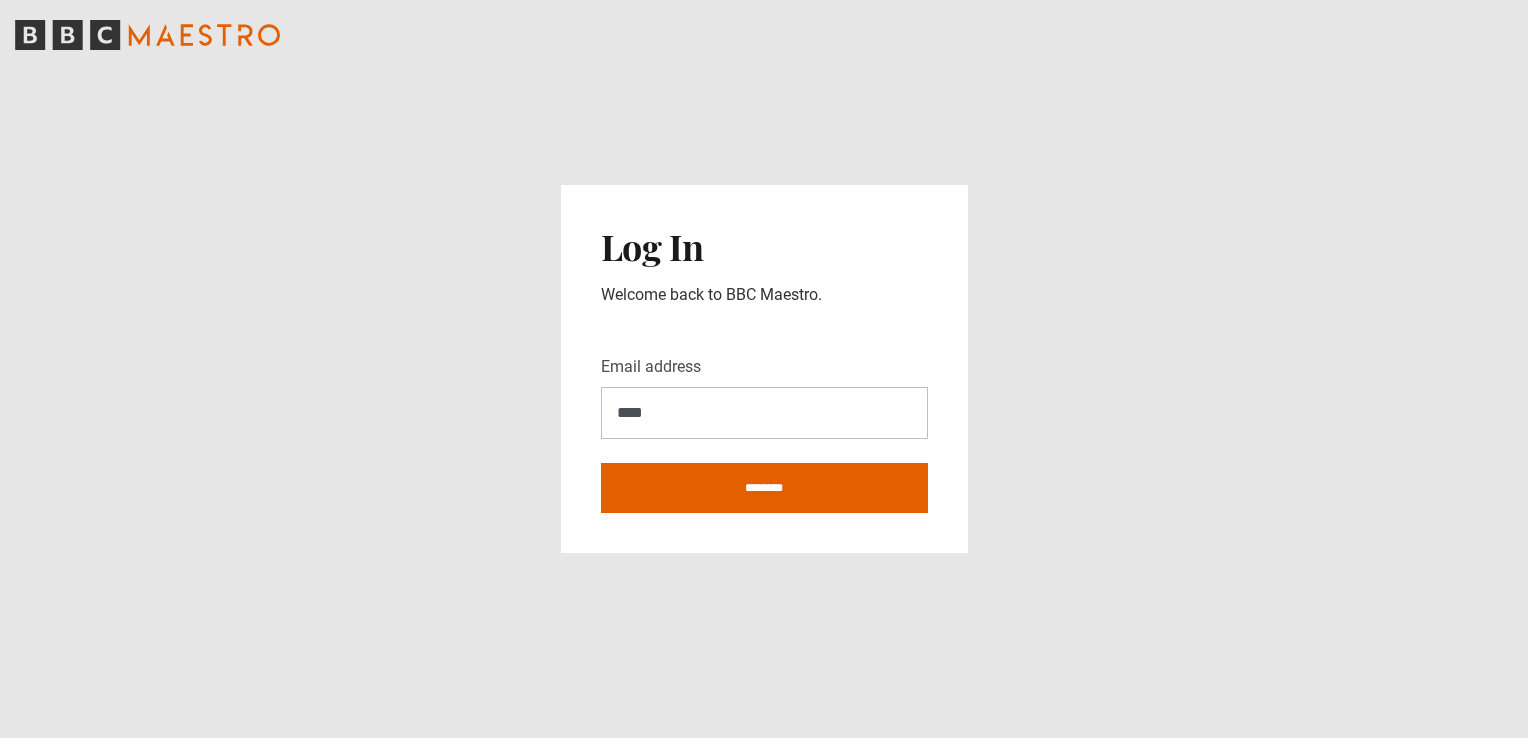 type on "**********" 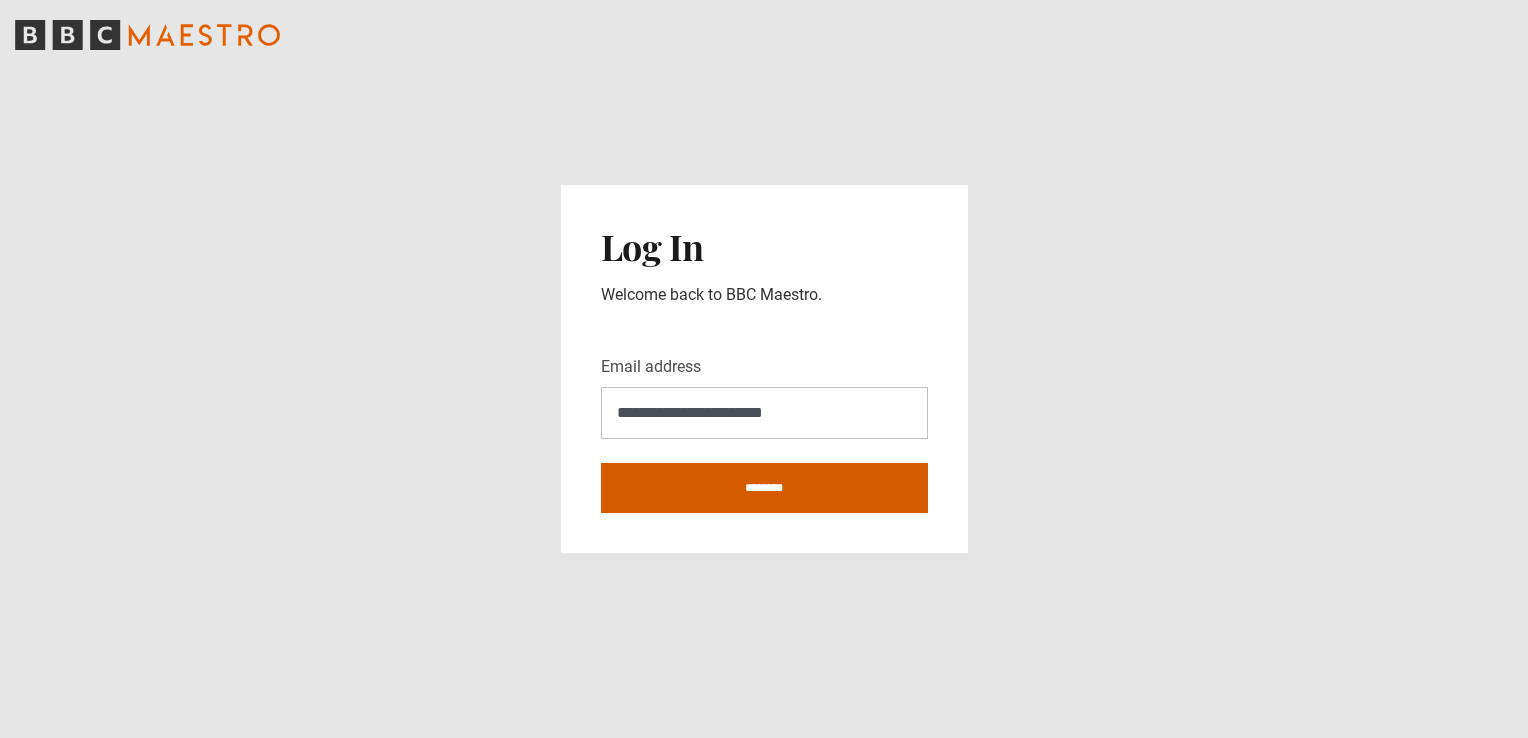 click on "********" at bounding box center [764, 488] 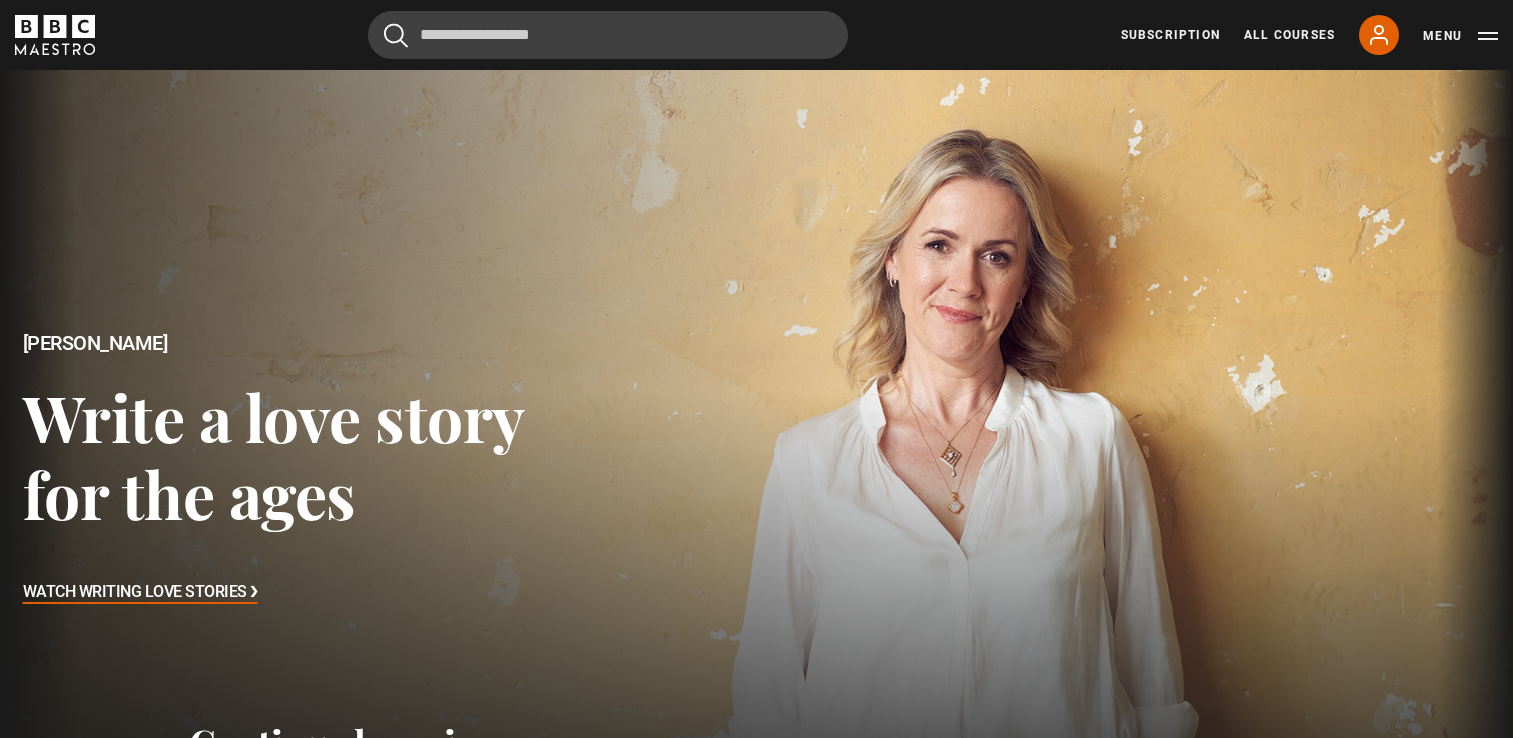 scroll, scrollTop: 0, scrollLeft: 0, axis: both 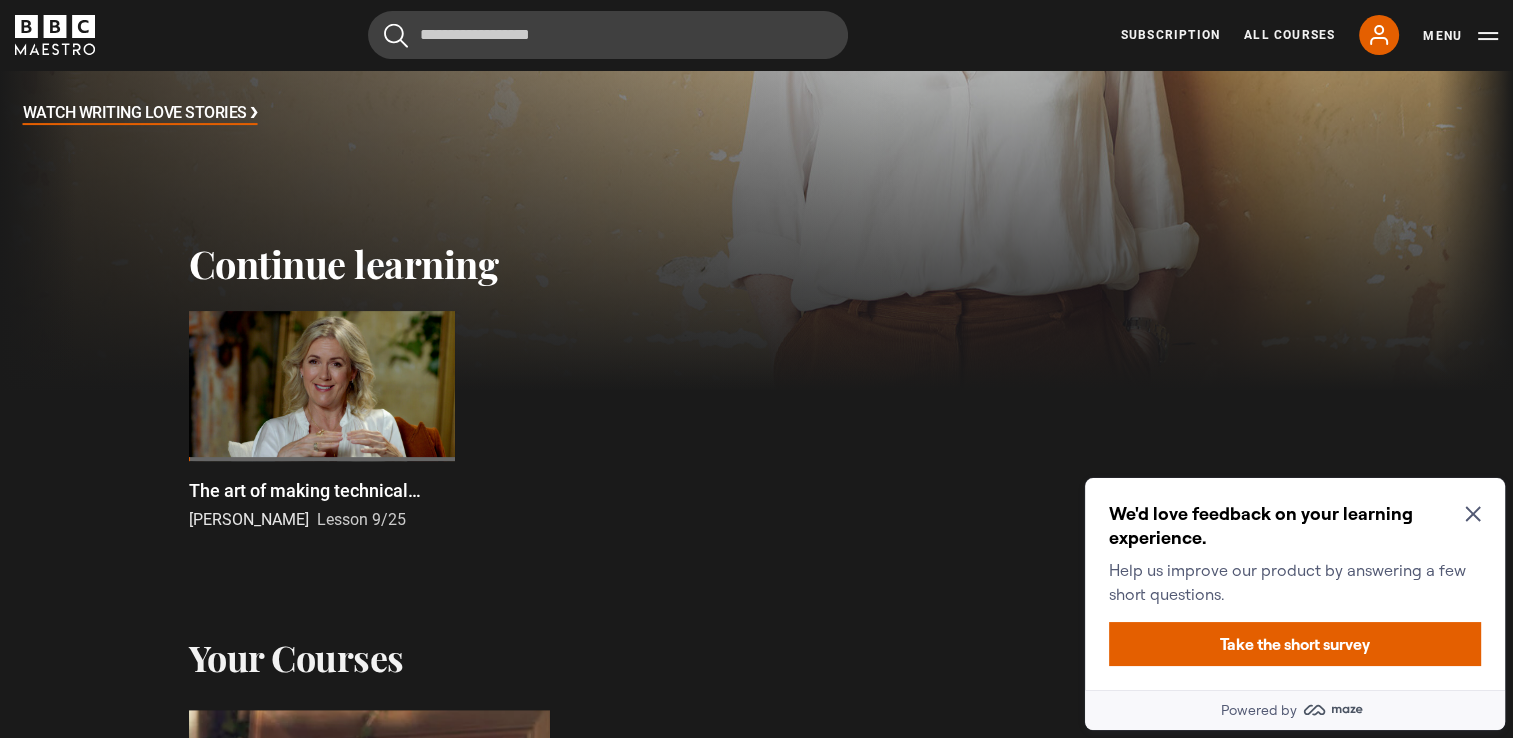 click on "We'd love feedback on your learning experience. Help us improve our product by answering a few short questions." at bounding box center (1295, 554) 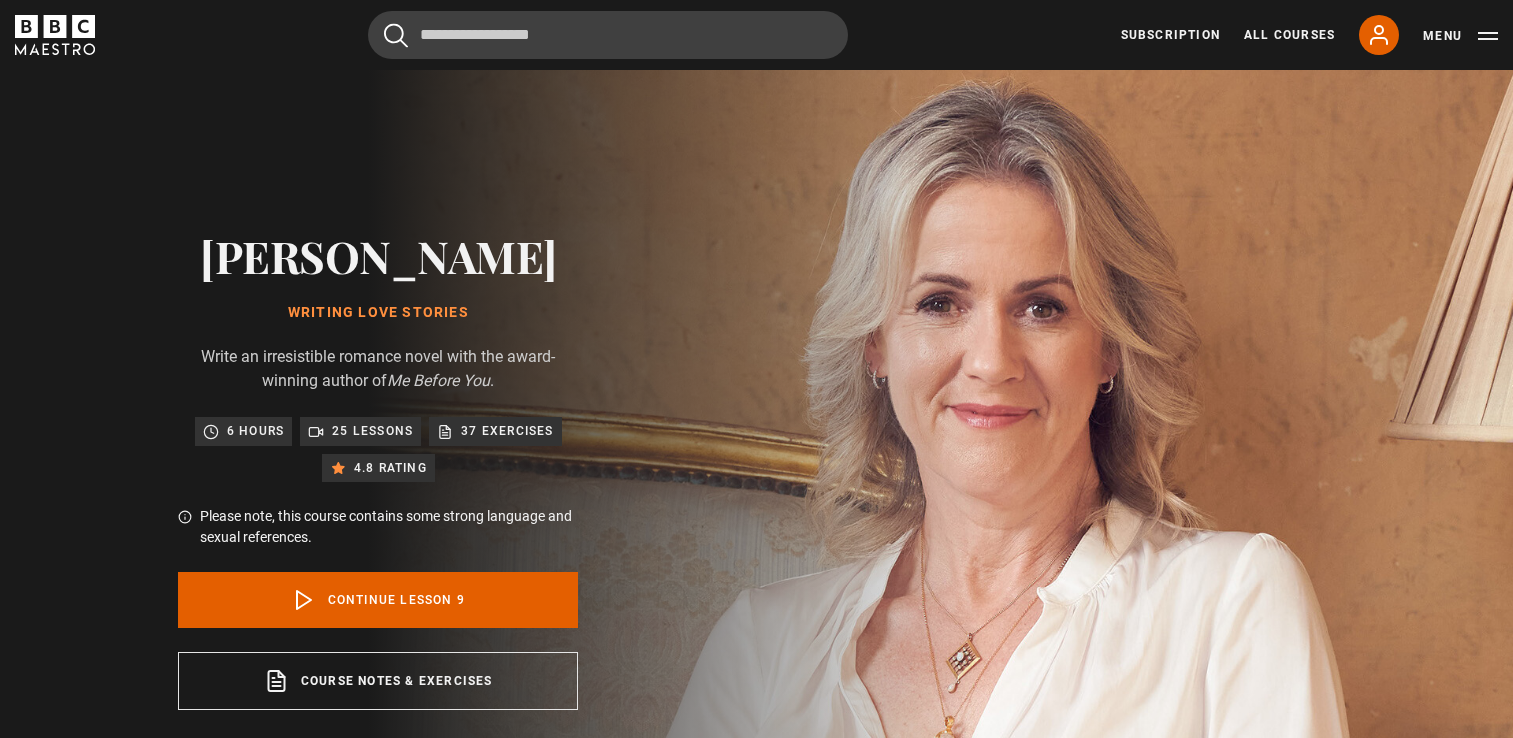 scroll, scrollTop: 869, scrollLeft: 0, axis: vertical 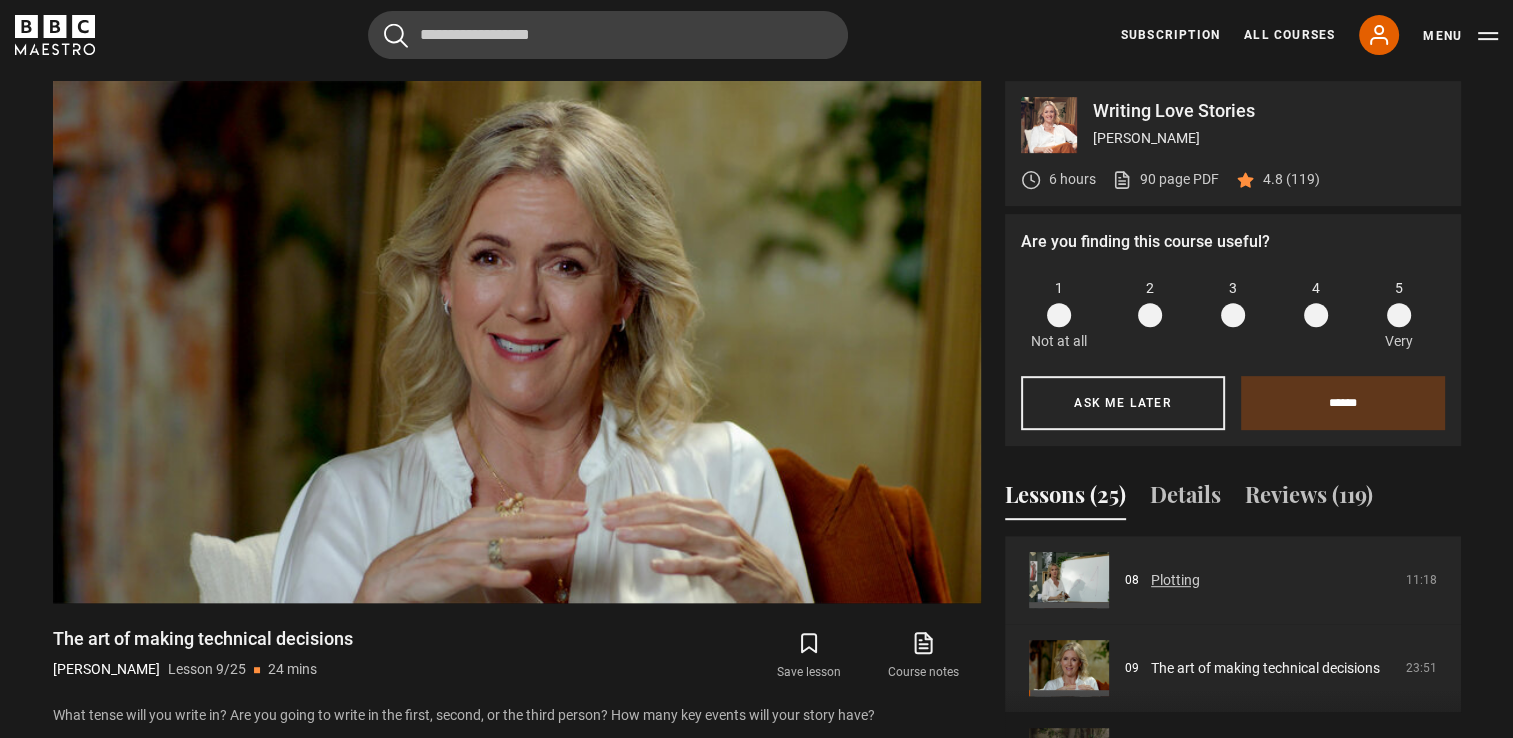 click on "Plotting" at bounding box center [1175, 580] 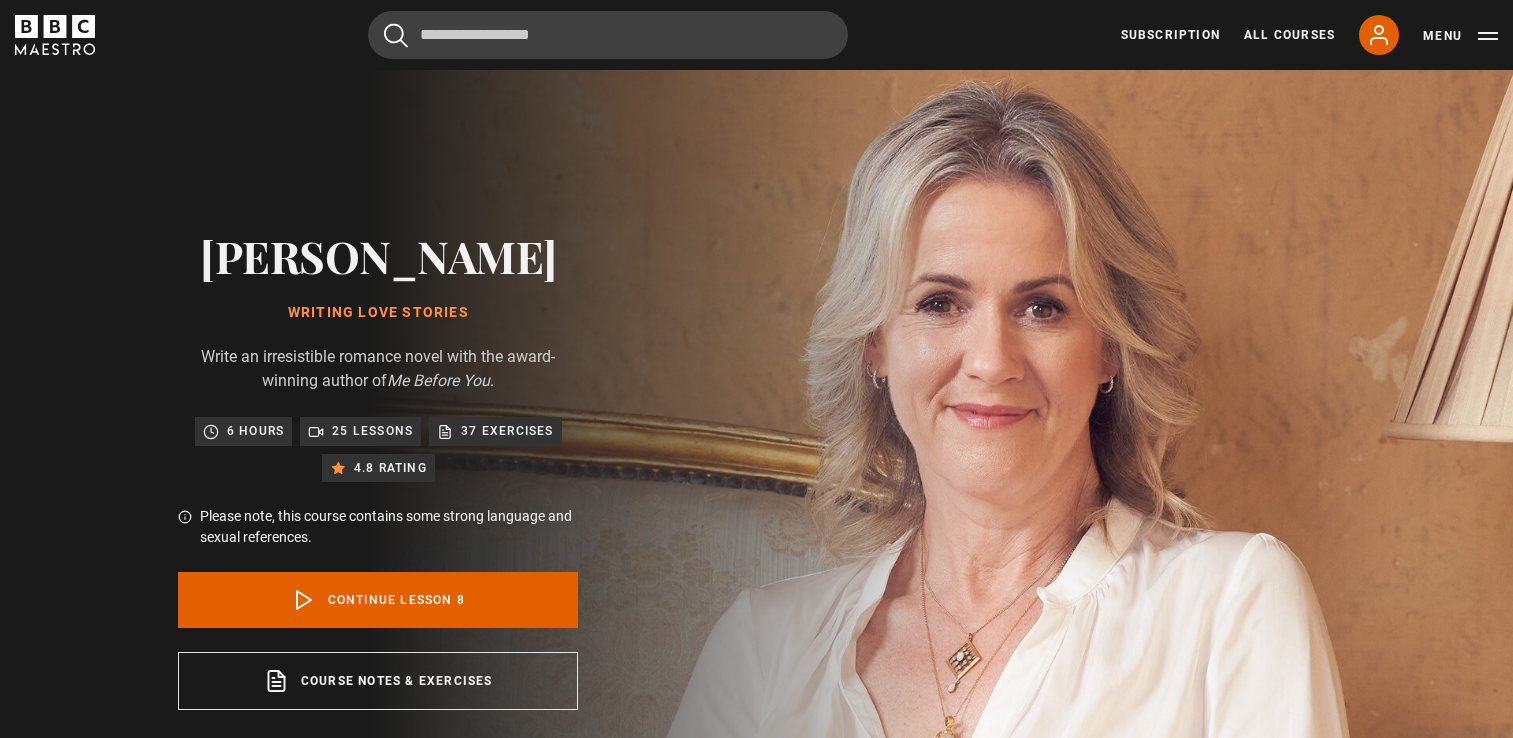 scroll, scrollTop: 869, scrollLeft: 0, axis: vertical 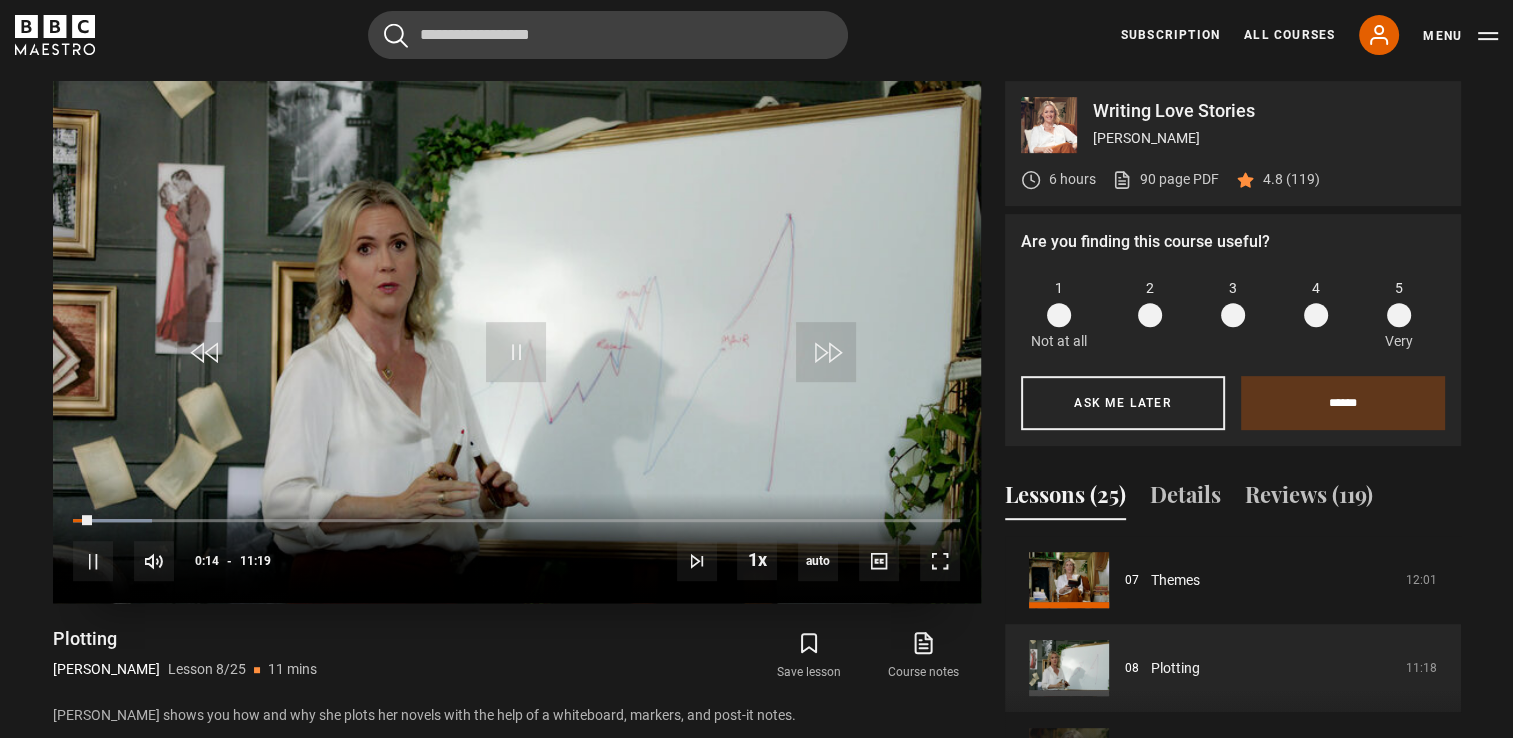 click on "10s Skip Back 10 seconds Pause 10s Skip Forward 10 seconds Loaded :  8.84% 00:14 Pause Mute Current Time  0:14 - Duration  11:19
[PERSON_NAME]
Lesson 8
Plotting
1x Playback Rate 2x 1.5x 1x , selected 0.5x auto Quality 360p 720p 1080p 2160p Auto , selected Captions captions off , selected English  Captions" at bounding box center (517, 548) 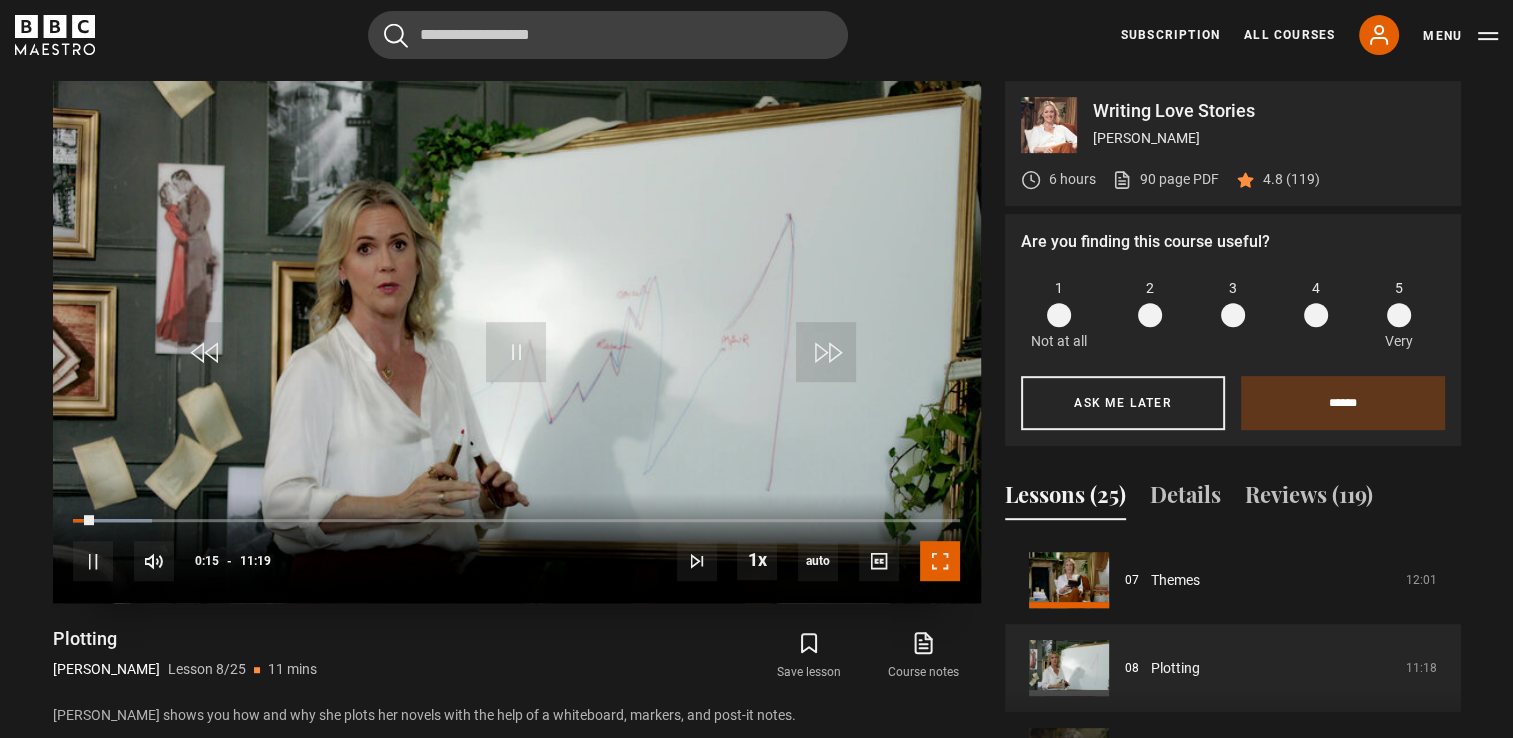 click at bounding box center (940, 561) 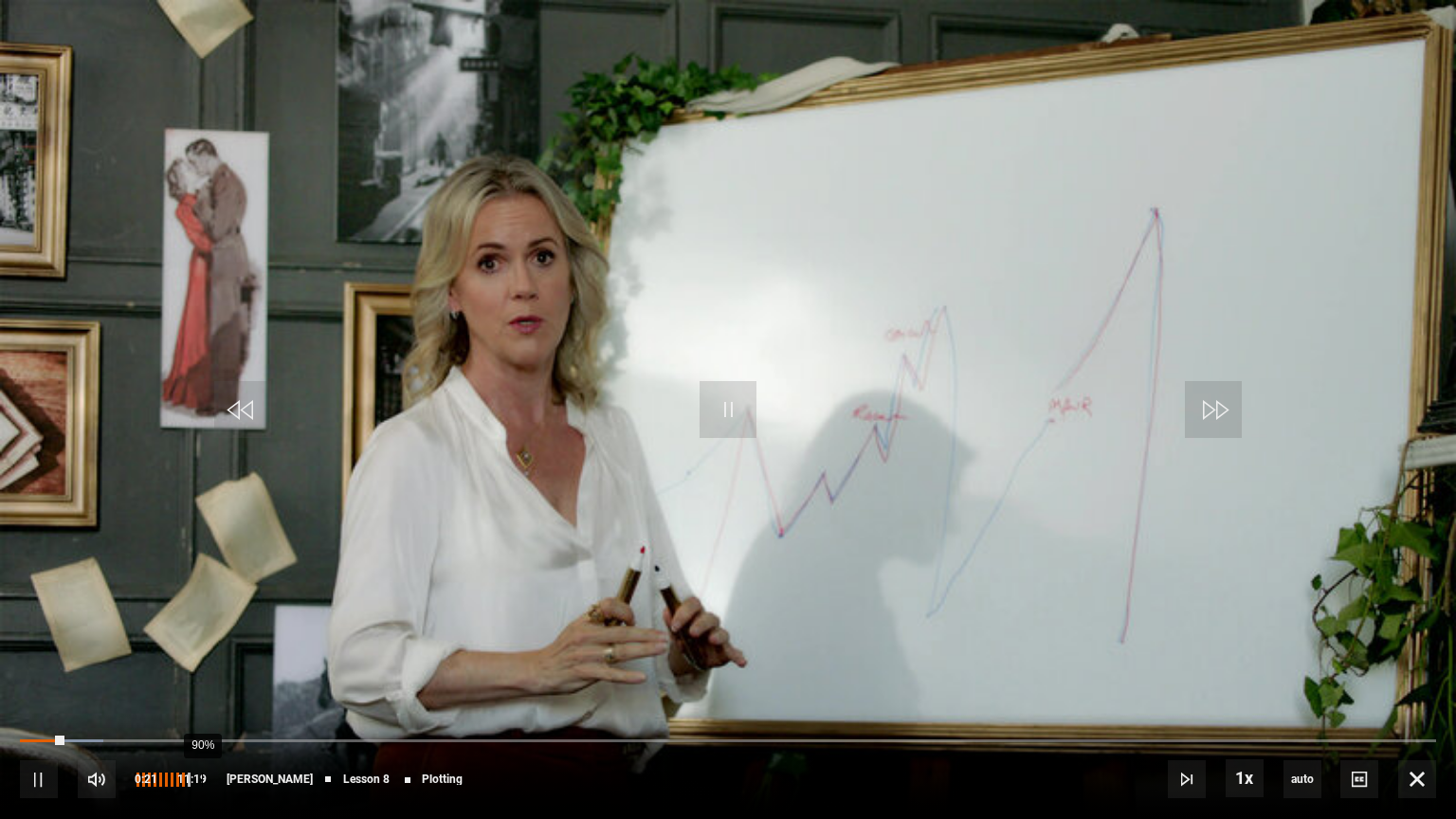 click on "90%" at bounding box center (202, 779) 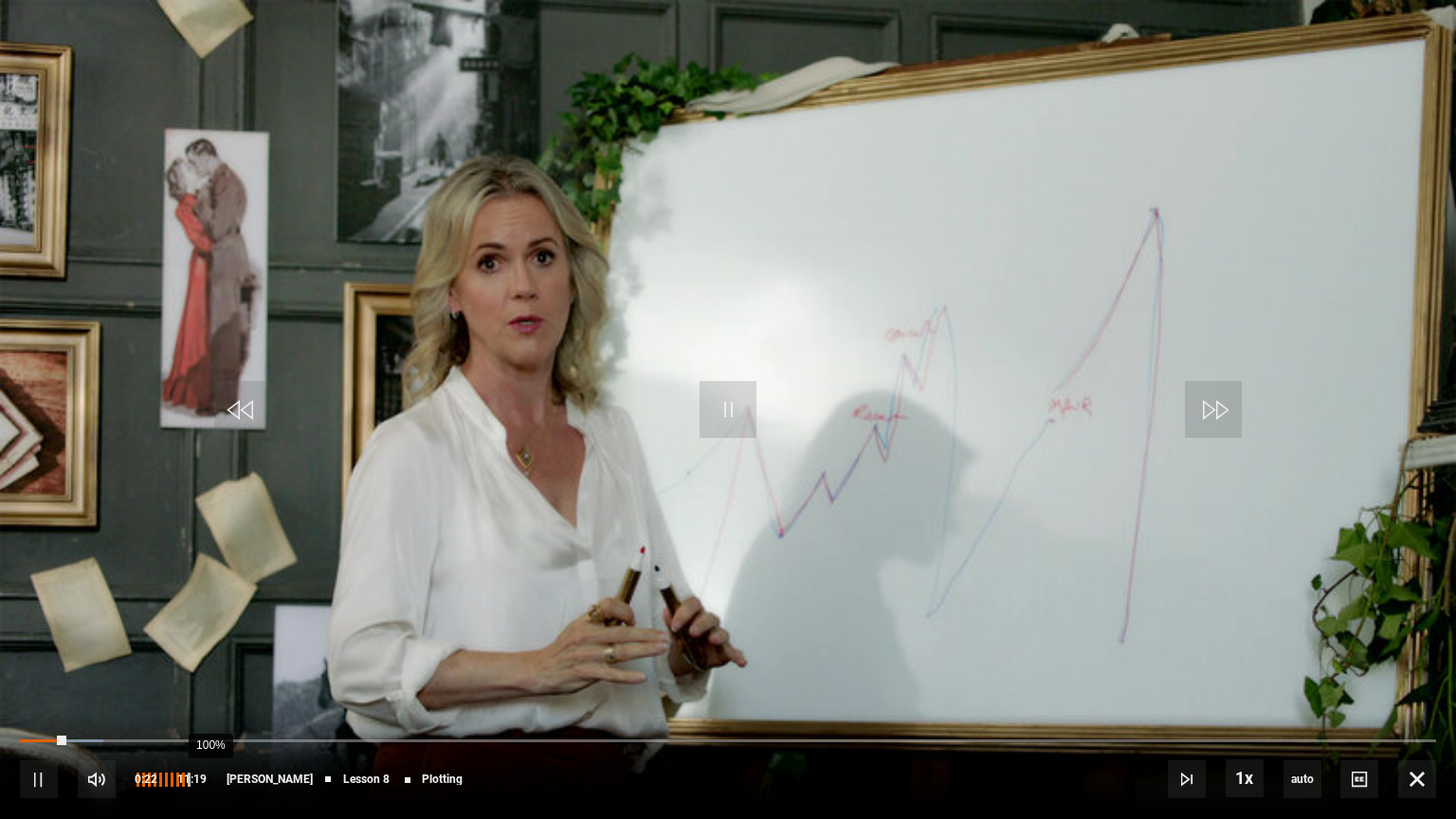 click on "100%" at bounding box center (162, 779) 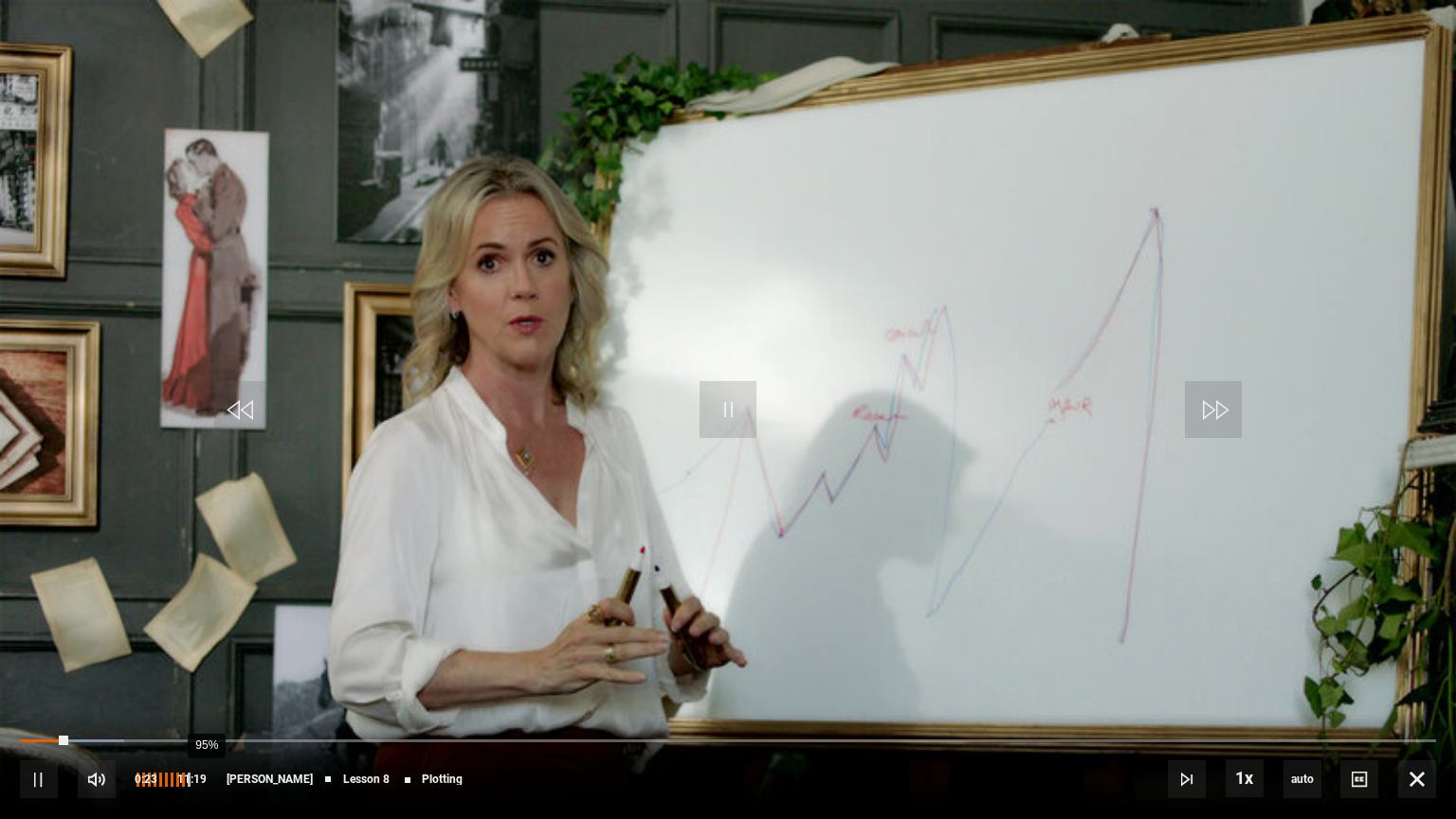 click on "95%" at bounding box center (206, 779) 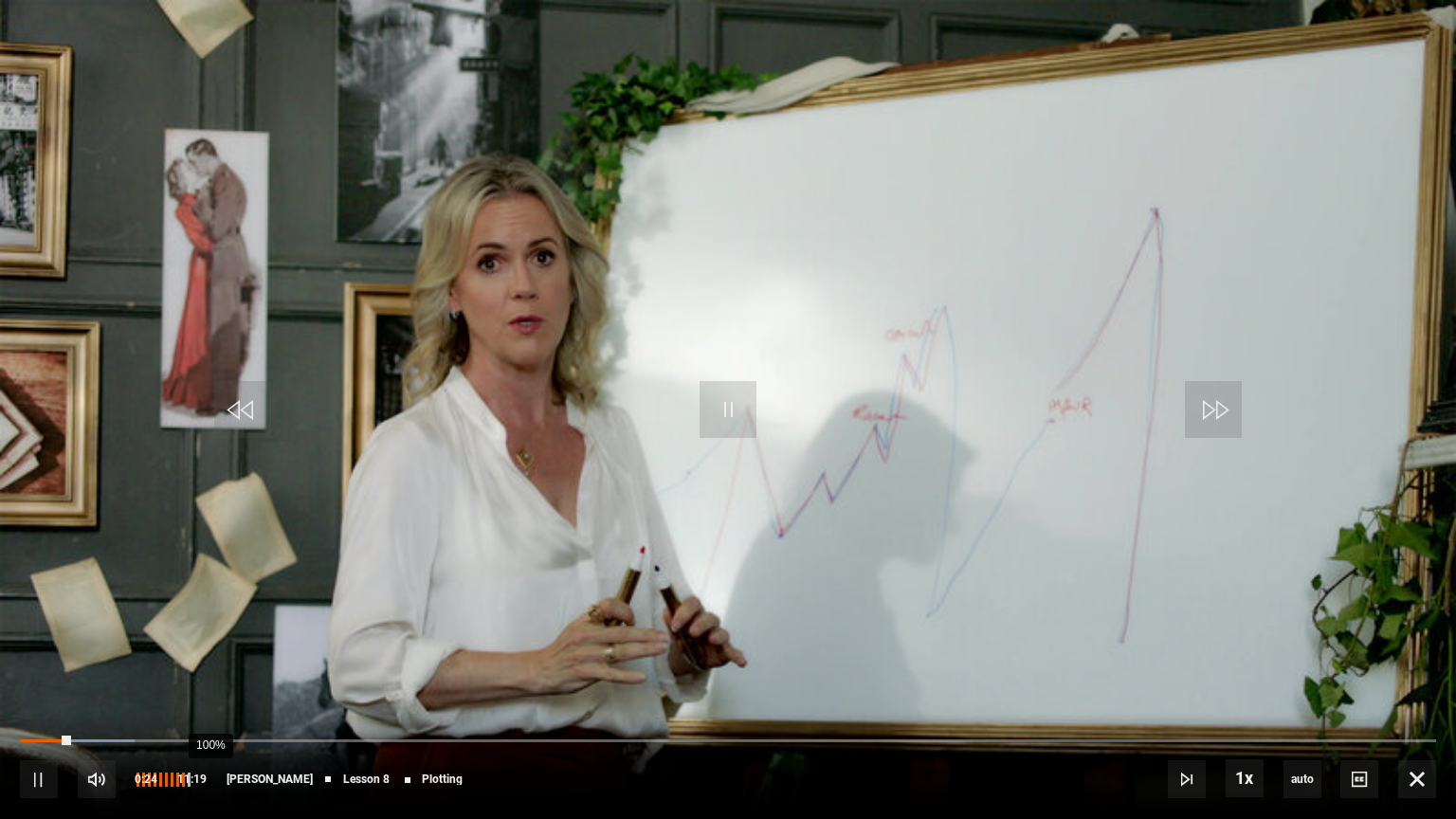 click on "100%" at bounding box center [162, 779] 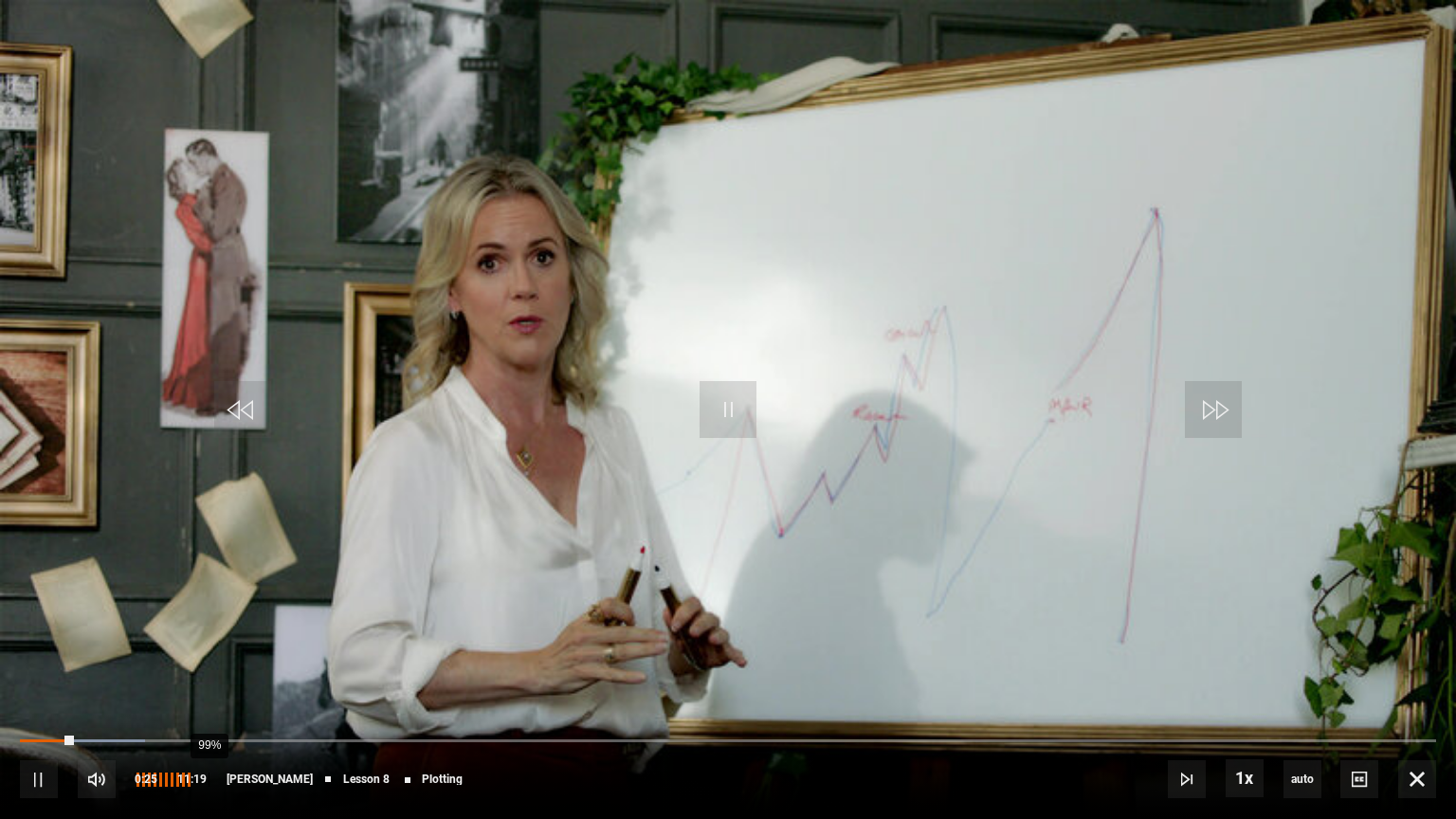 click on "99%" at bounding box center [209, 779] 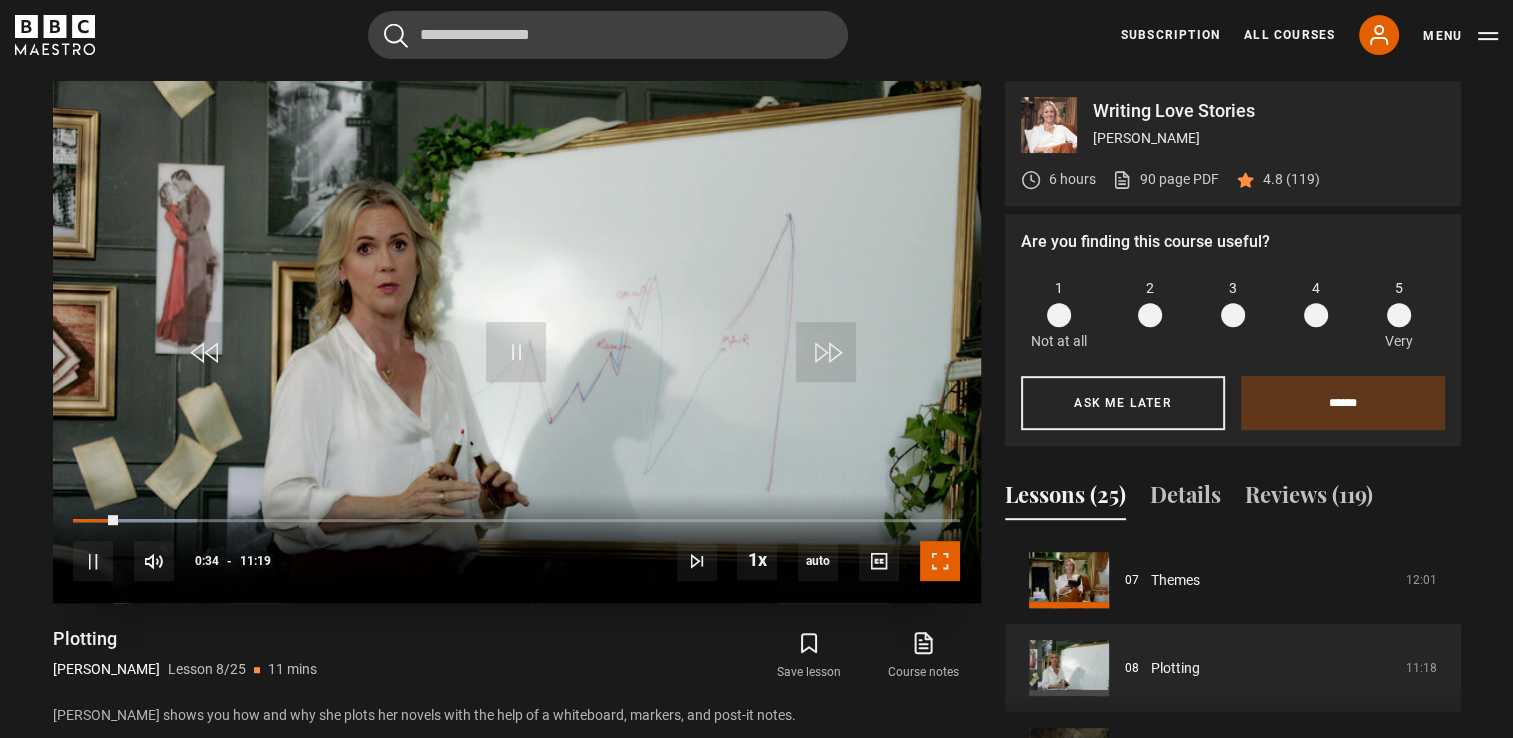 drag, startPoint x: 943, startPoint y: 562, endPoint x: 947, endPoint y: 636, distance: 74.10803 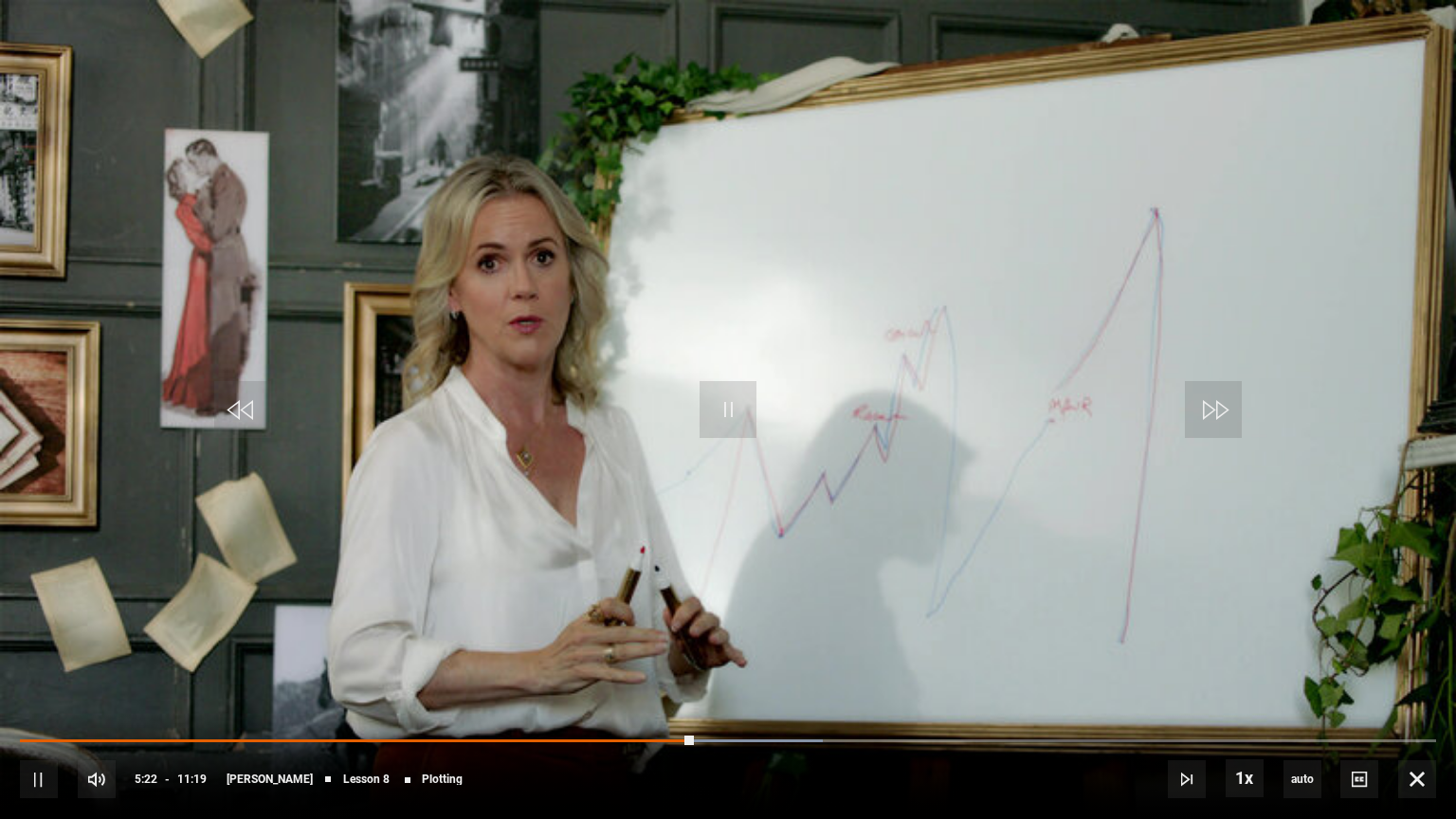 click at bounding box center [728, 410] 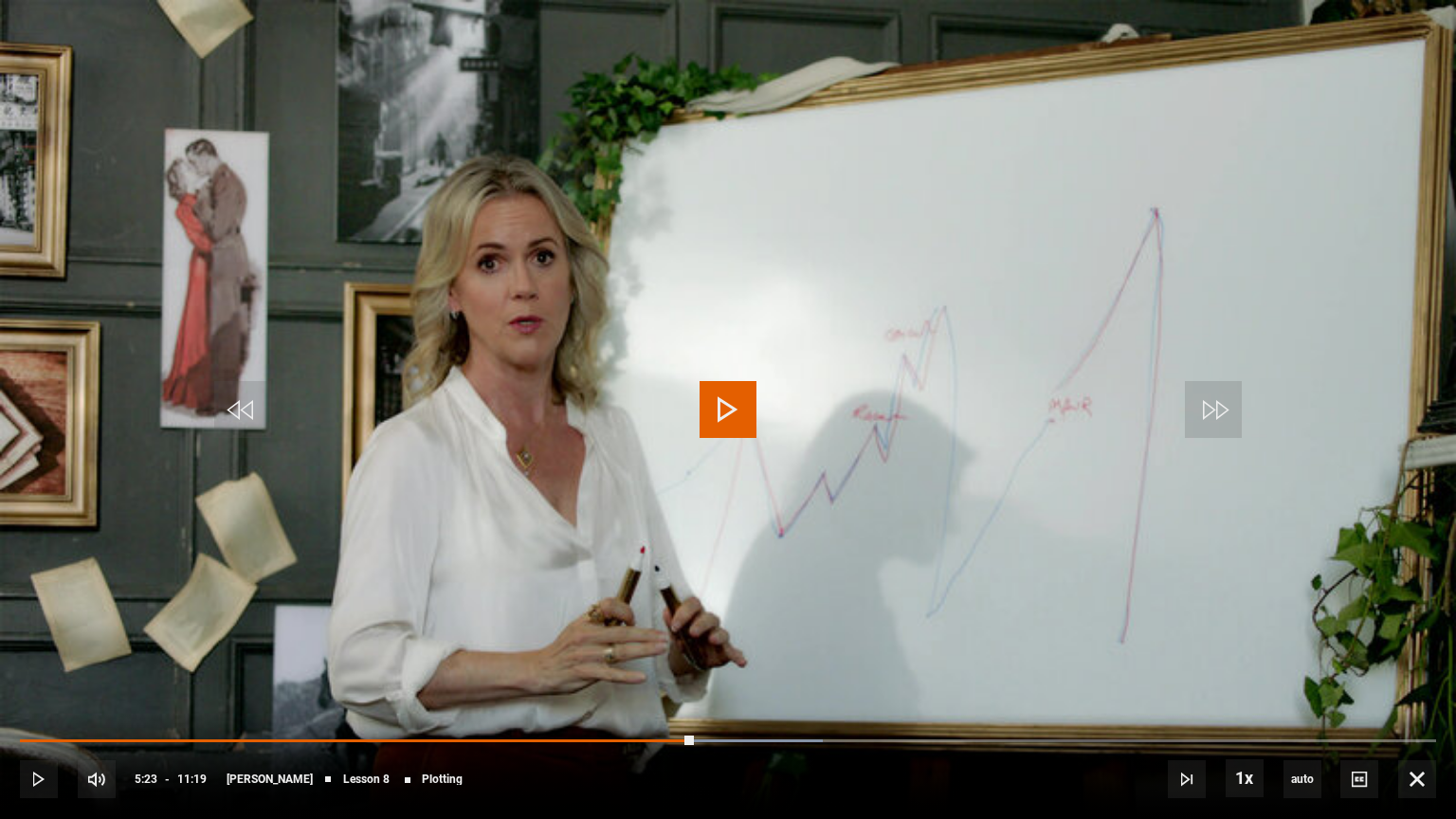 click at bounding box center (728, 410) 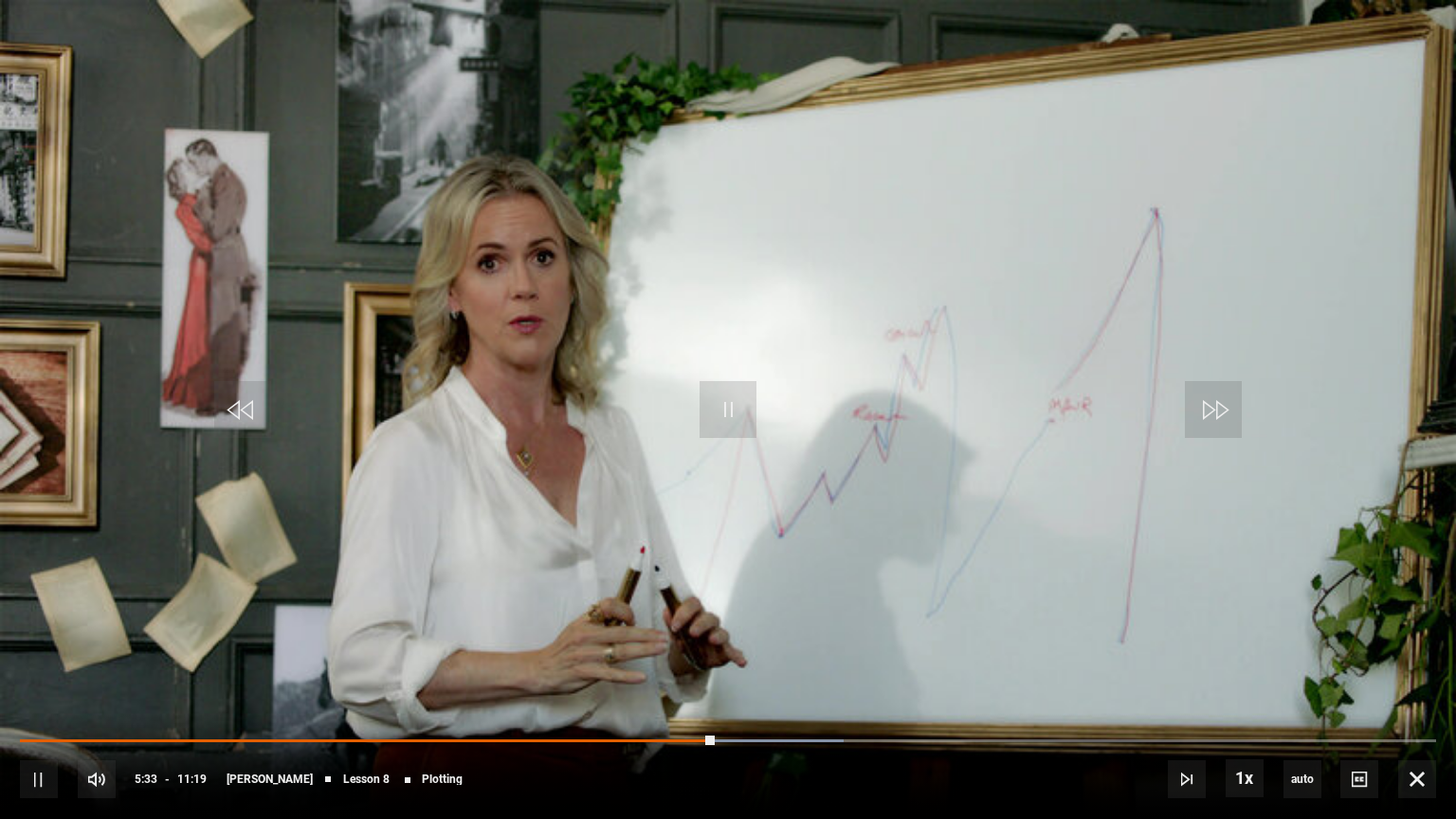 click at bounding box center [728, 410] 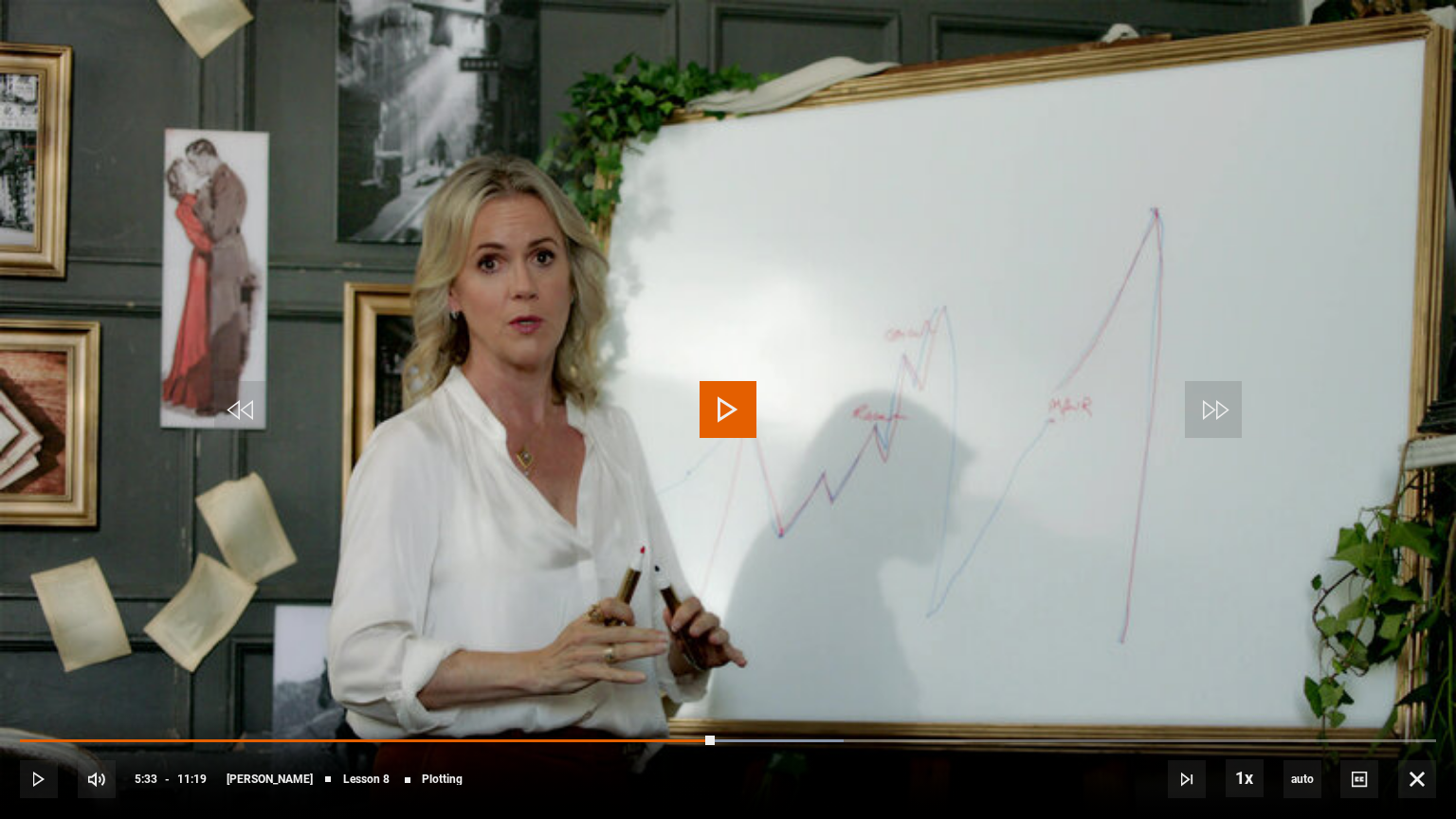 drag, startPoint x: 738, startPoint y: 404, endPoint x: 748, endPoint y: 373, distance: 32.57299 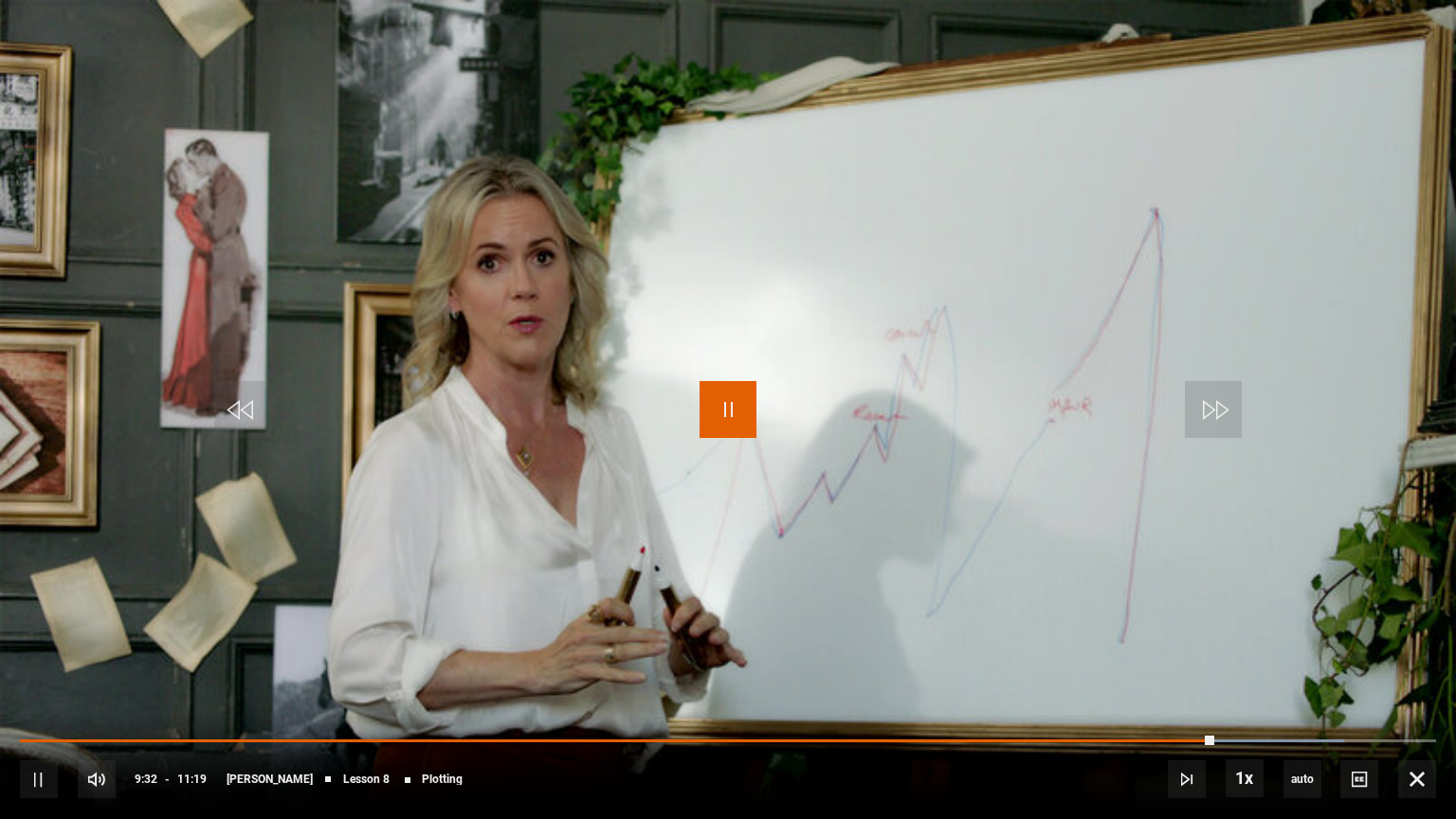 click at bounding box center (728, 410) 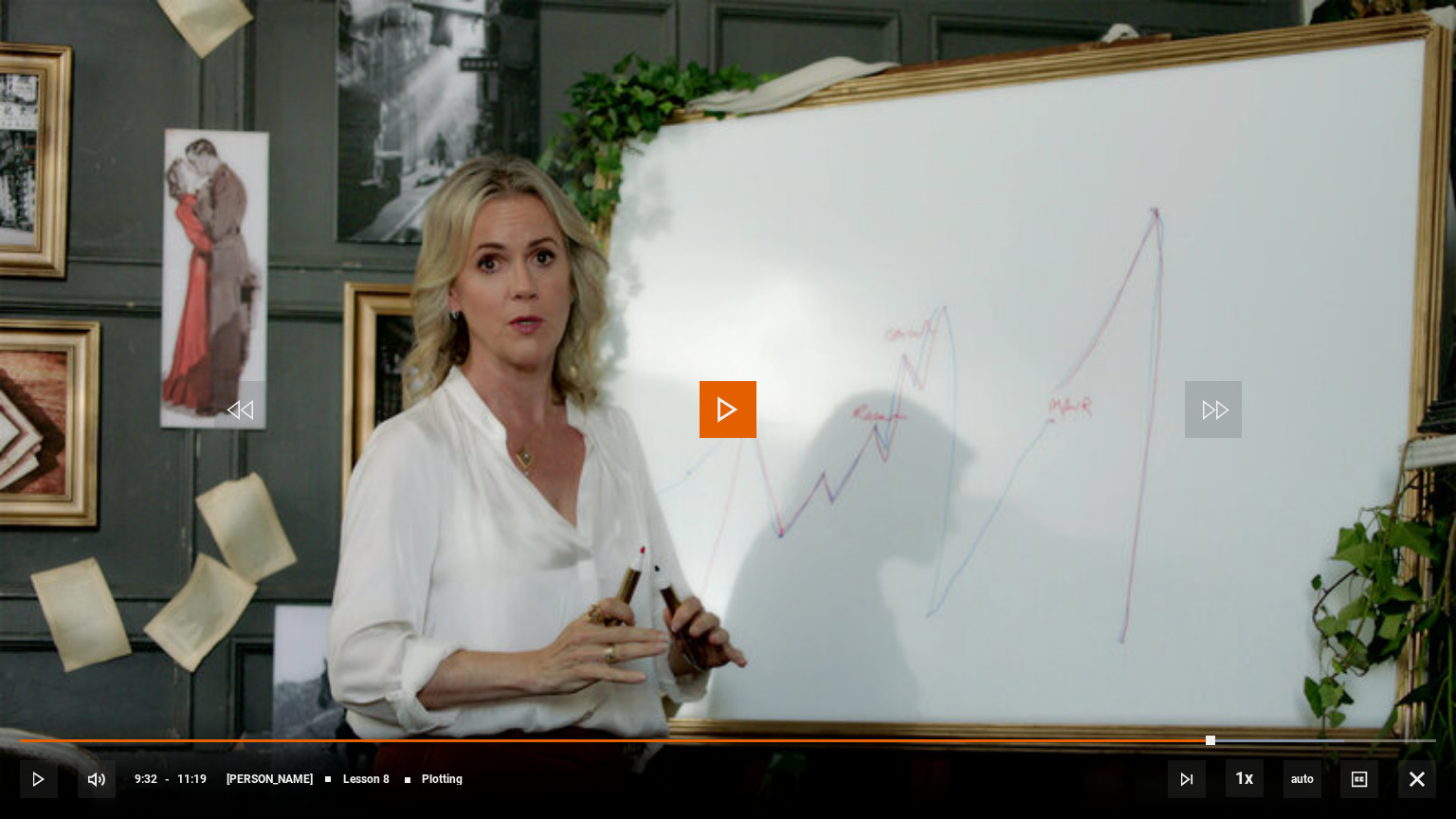 click at bounding box center [728, 410] 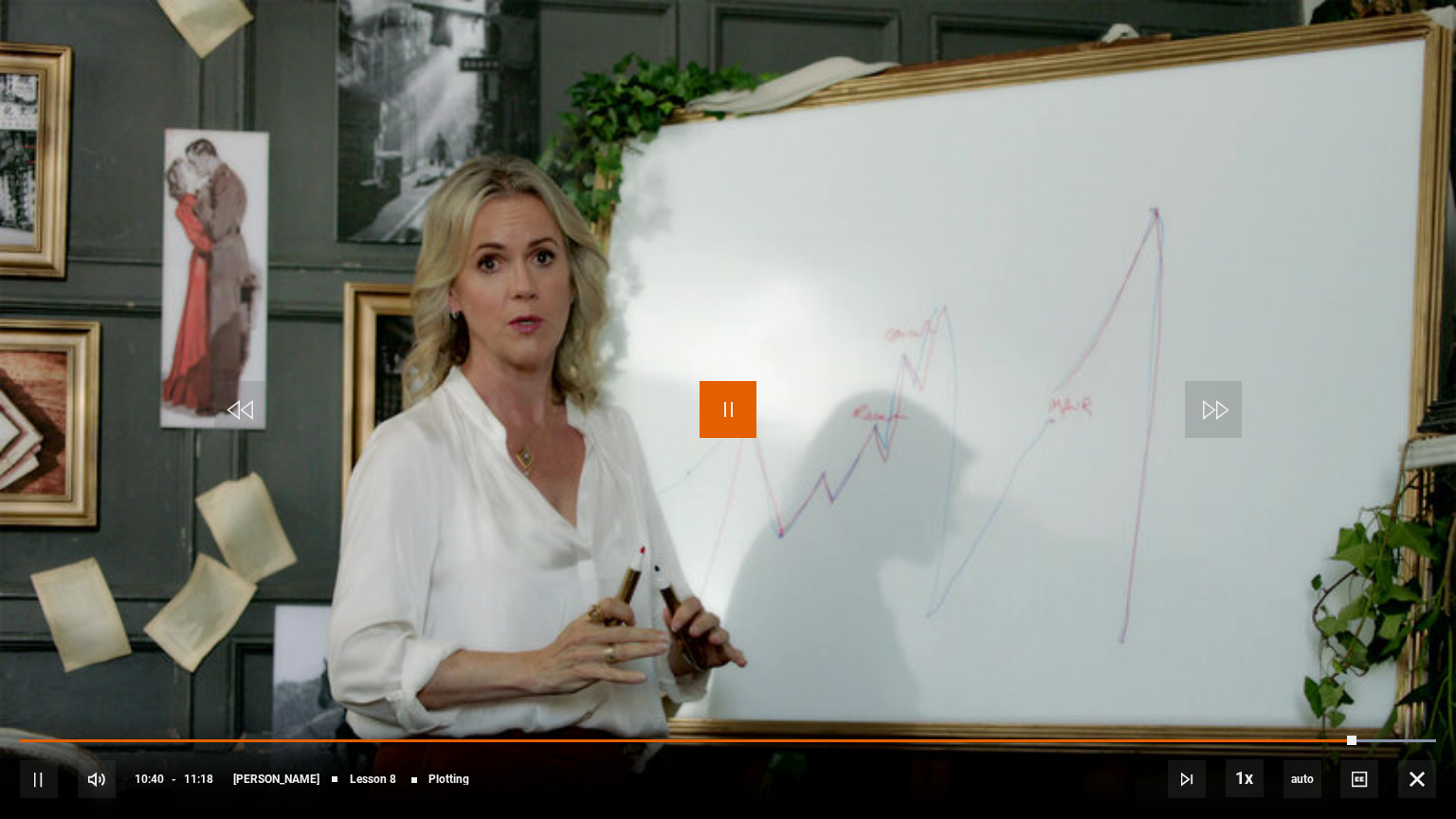 click at bounding box center [728, 410] 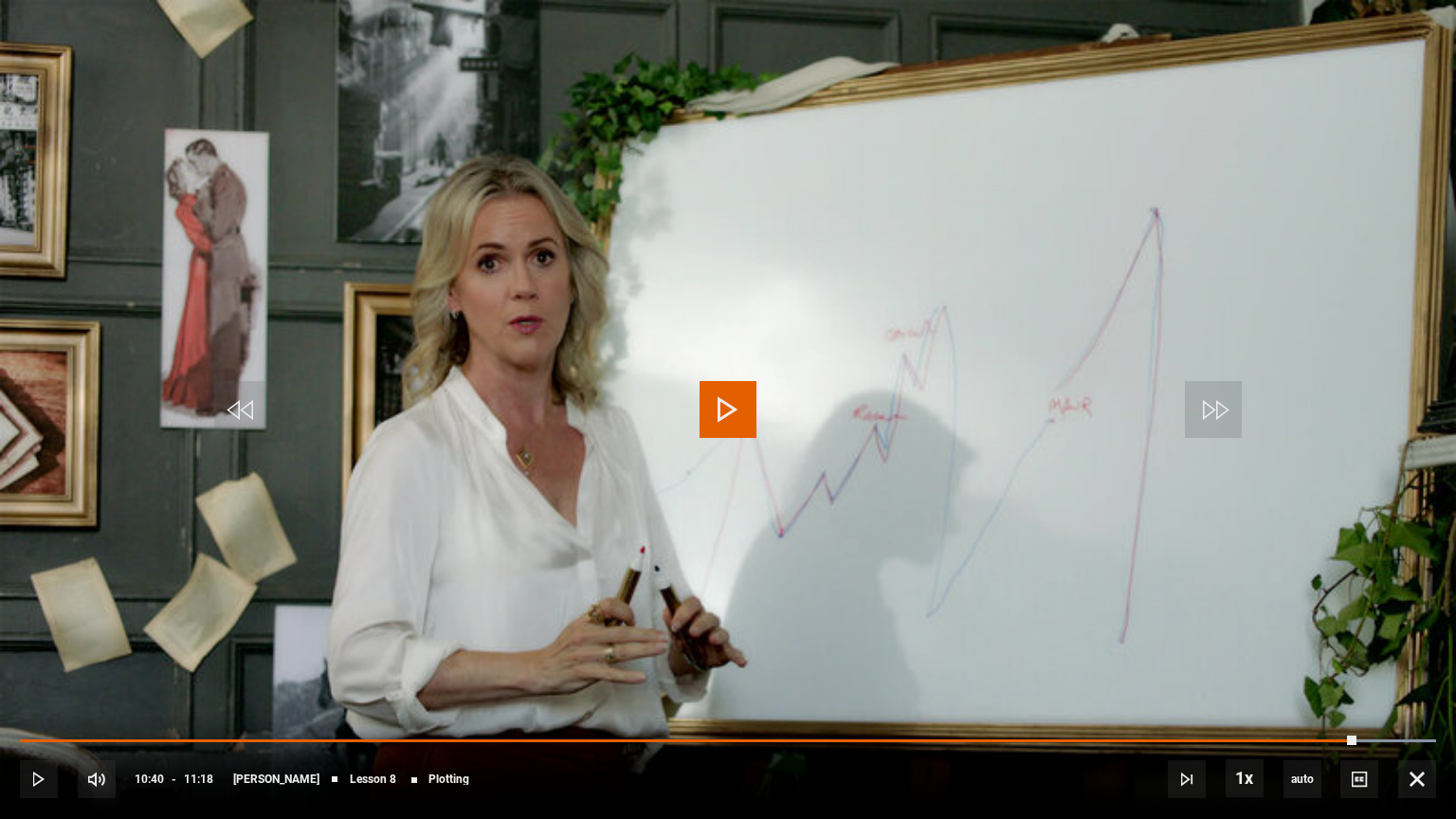 click at bounding box center (728, 410) 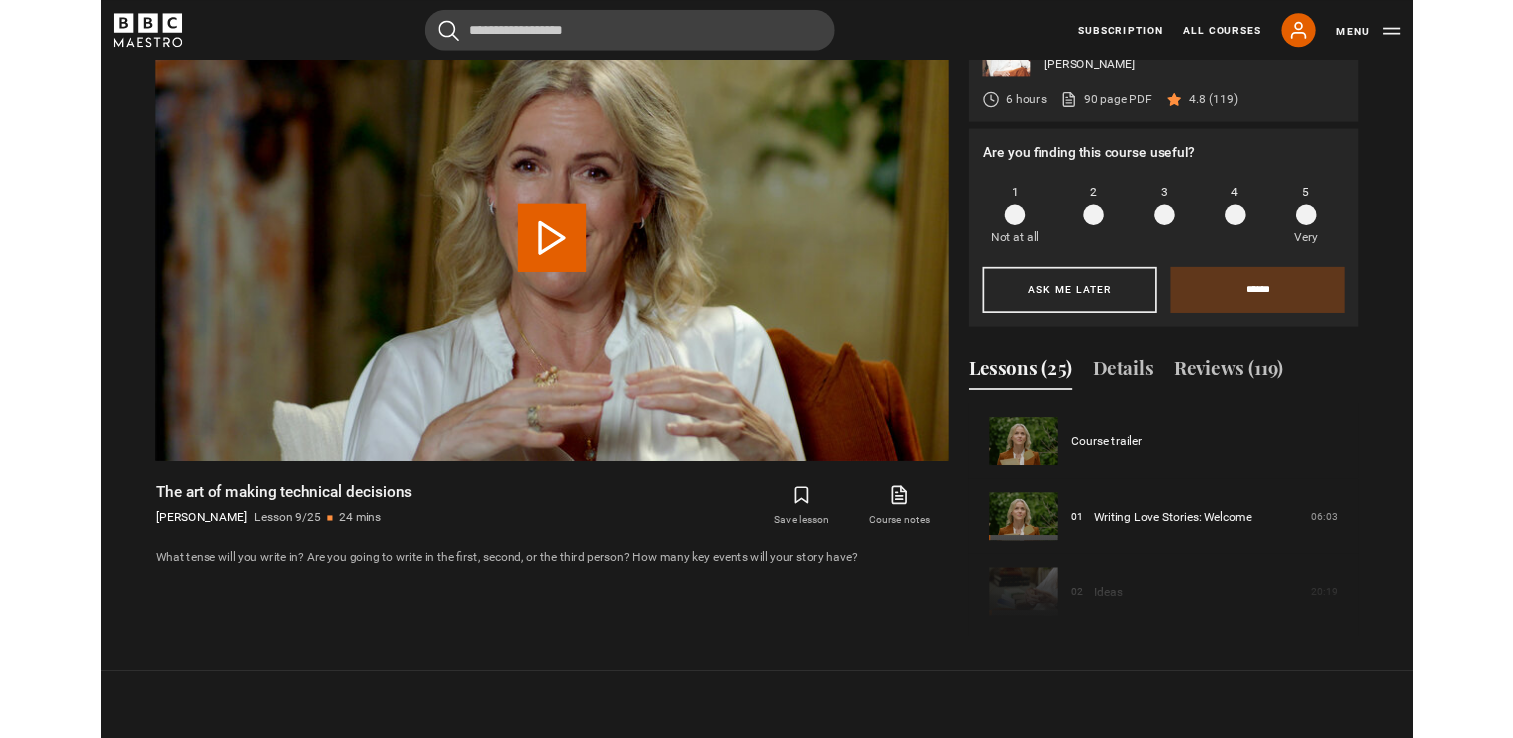scroll, scrollTop: 936, scrollLeft: 0, axis: vertical 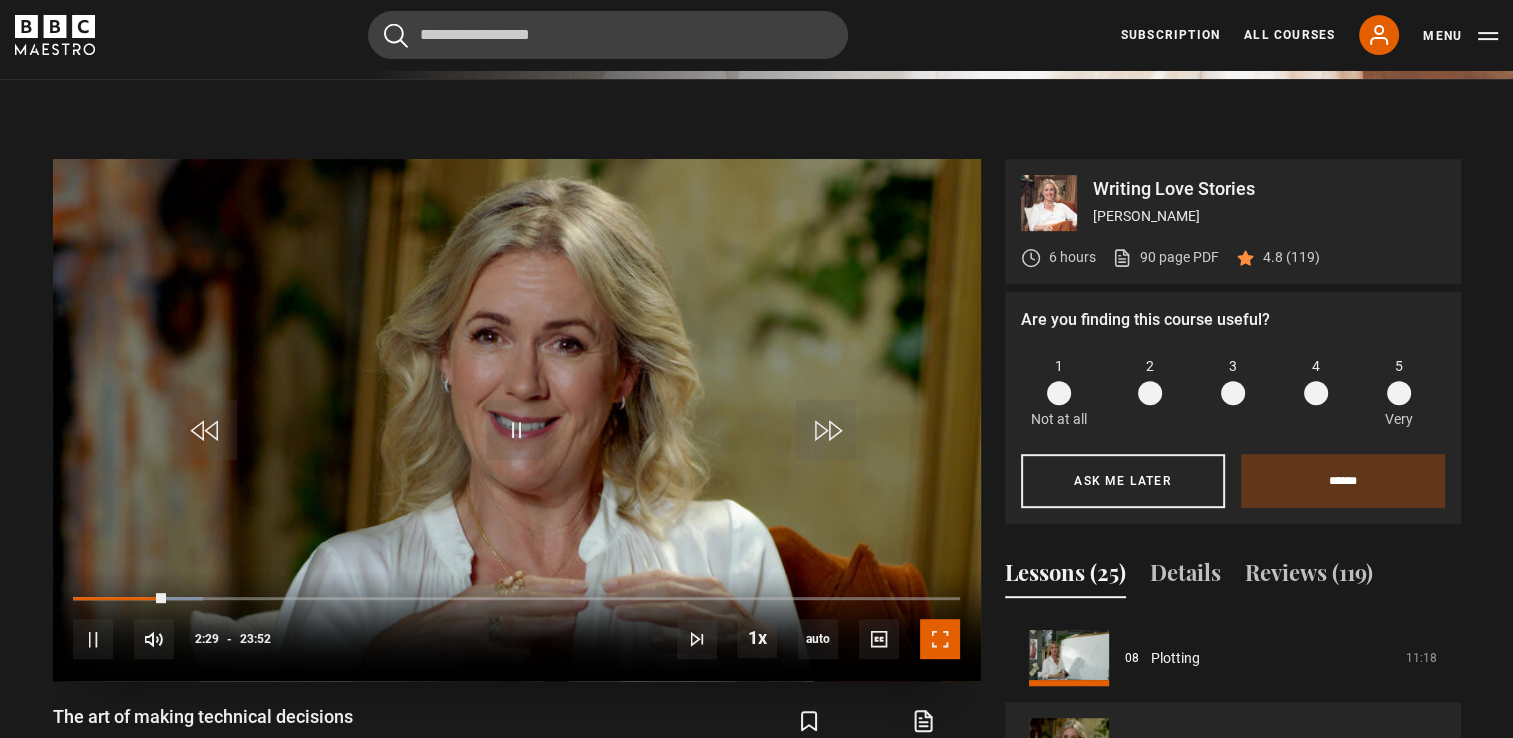 click at bounding box center [940, 639] 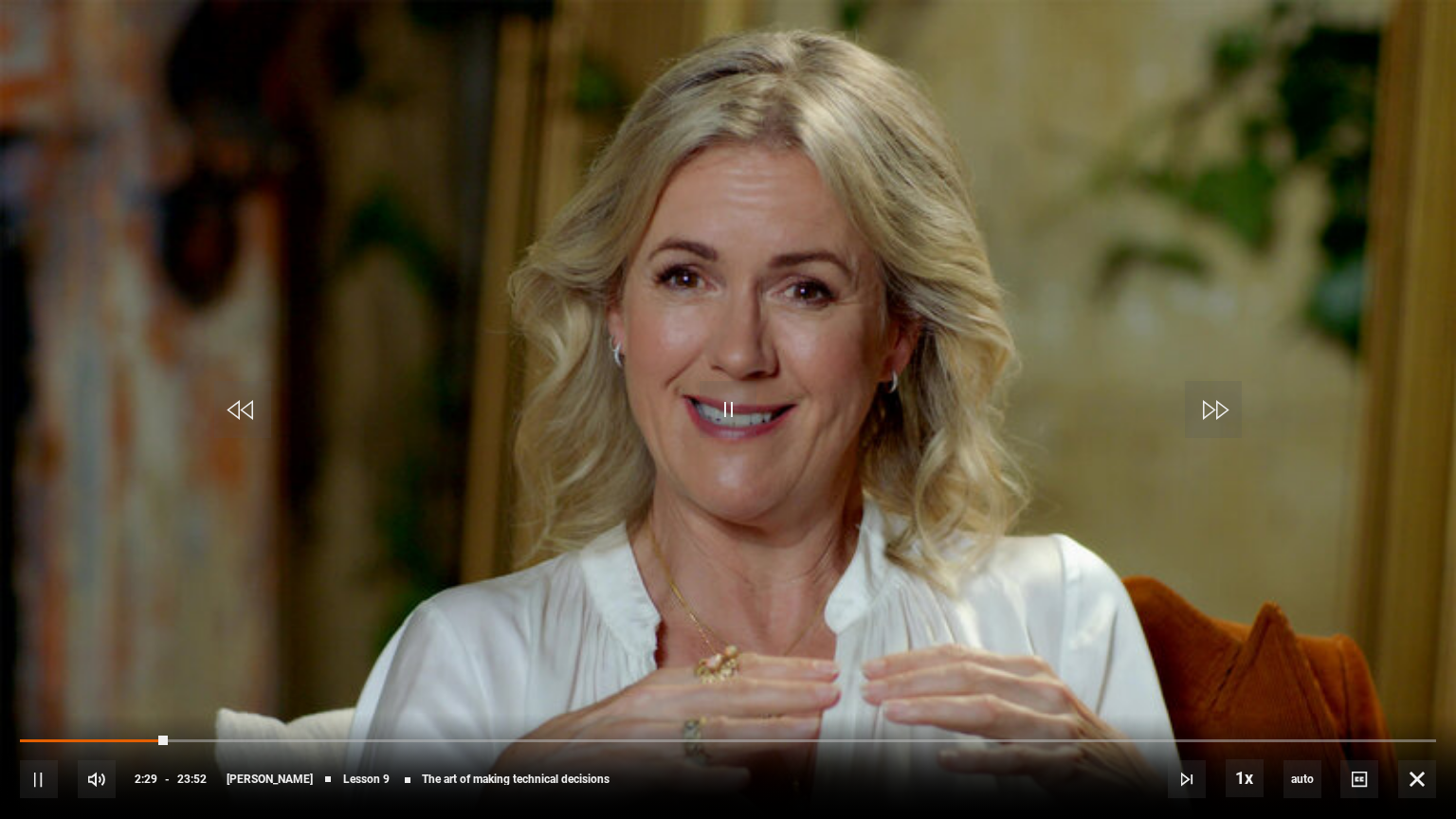 click at bounding box center [728, 410] 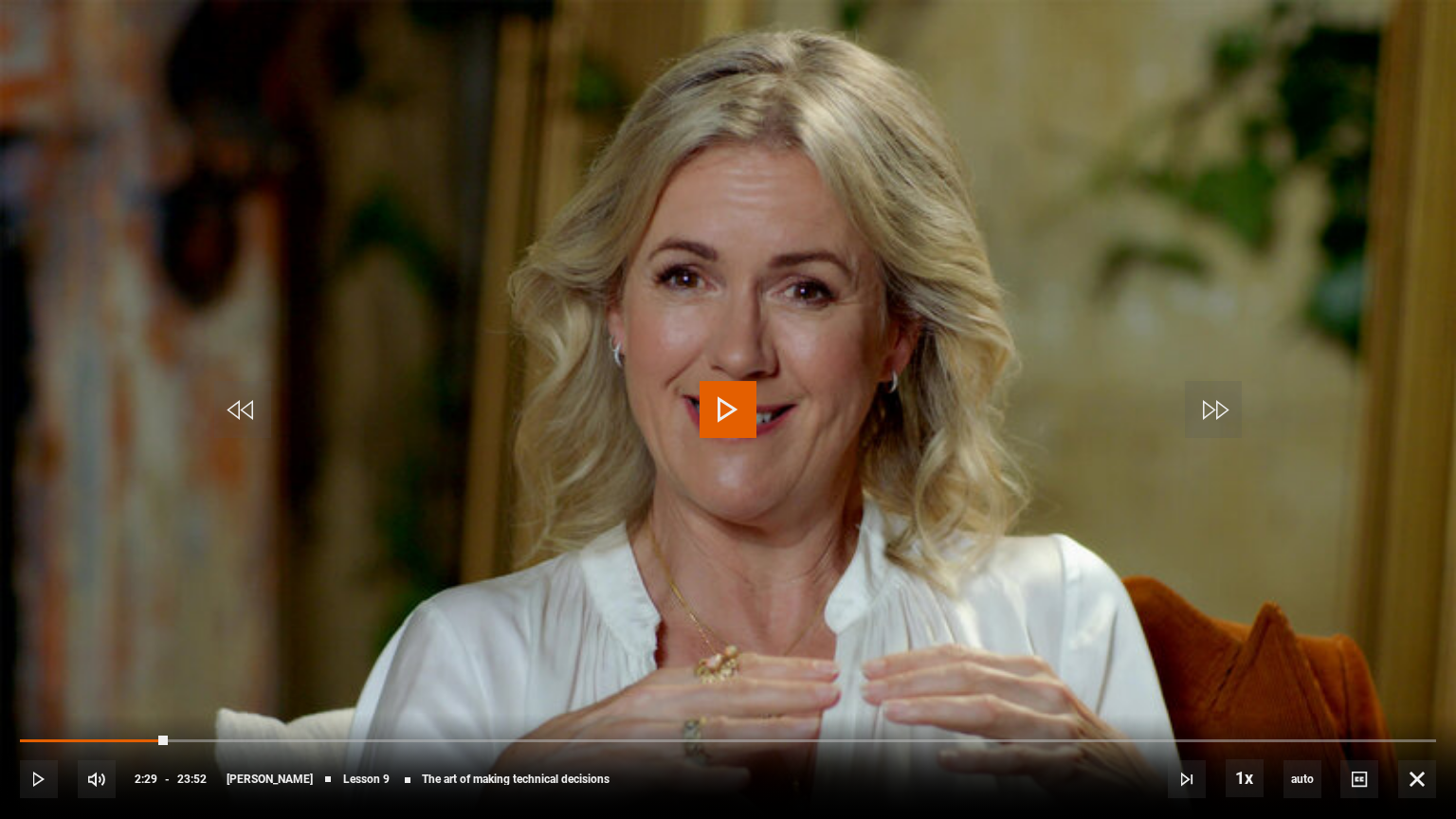 click at bounding box center (728, 410) 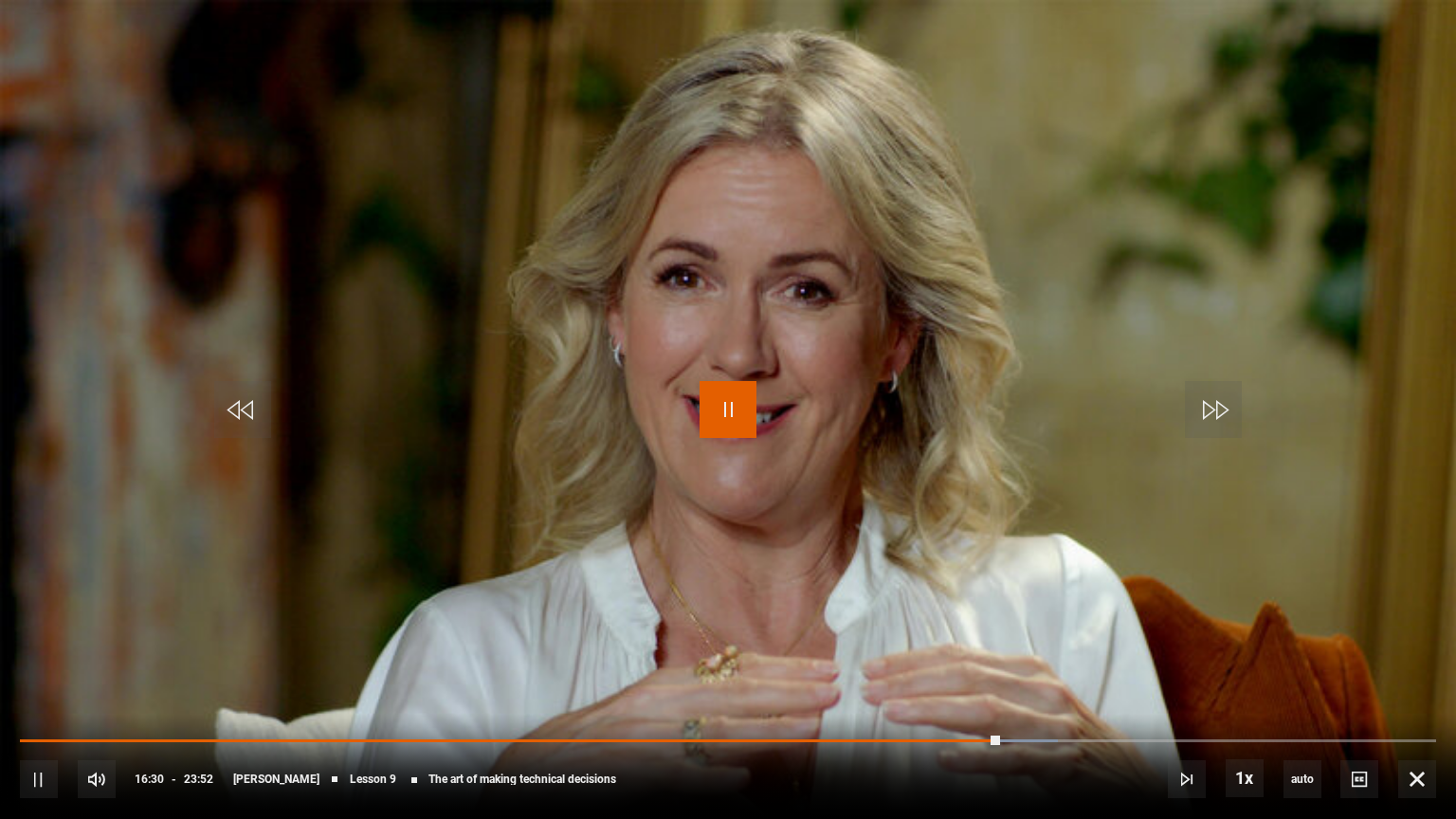 click at bounding box center [728, 410] 